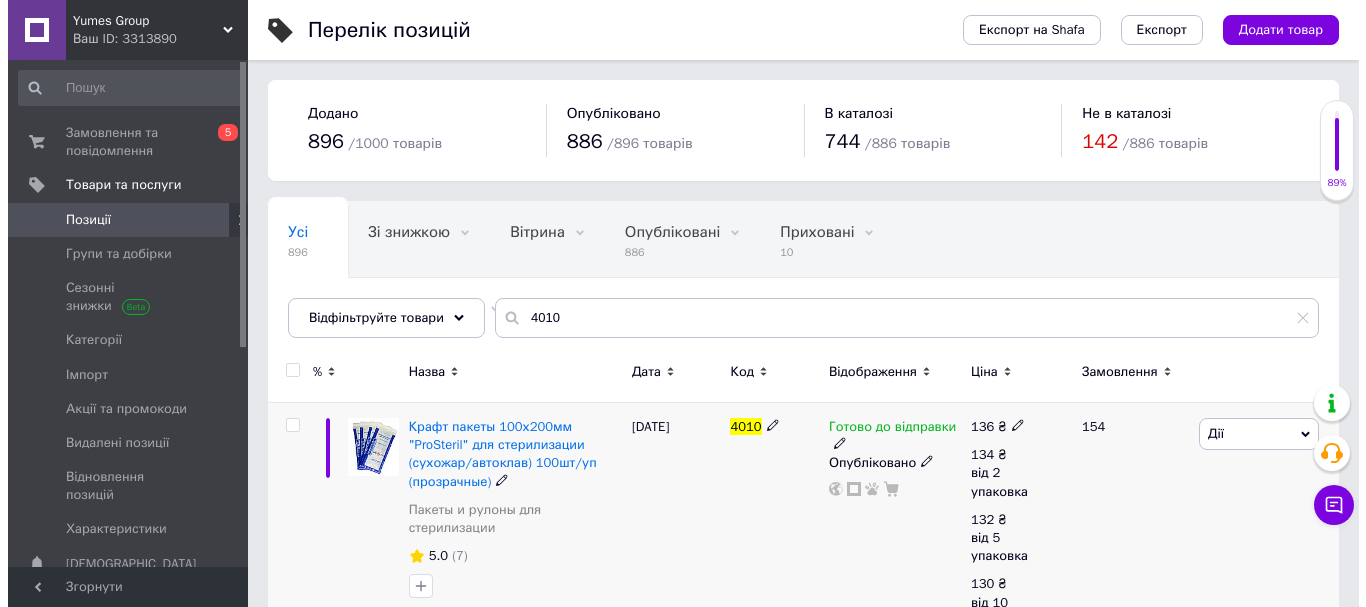 scroll, scrollTop: 0, scrollLeft: 0, axis: both 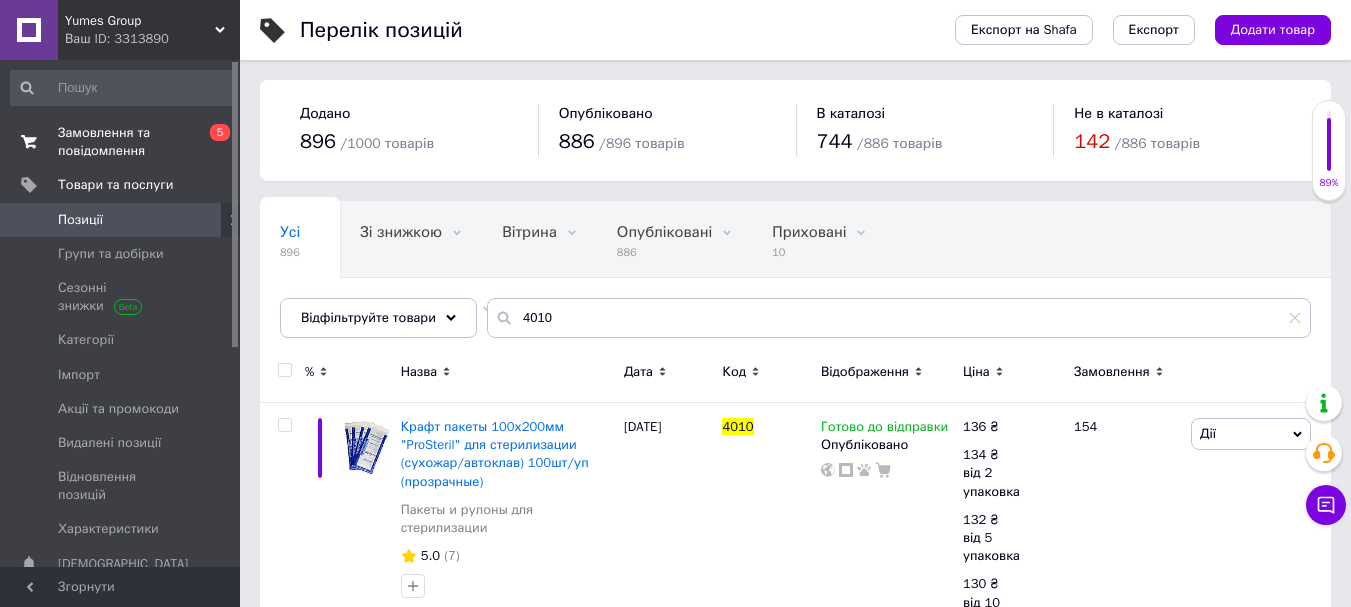 click on "Замовлення та повідомлення" at bounding box center [121, 142] 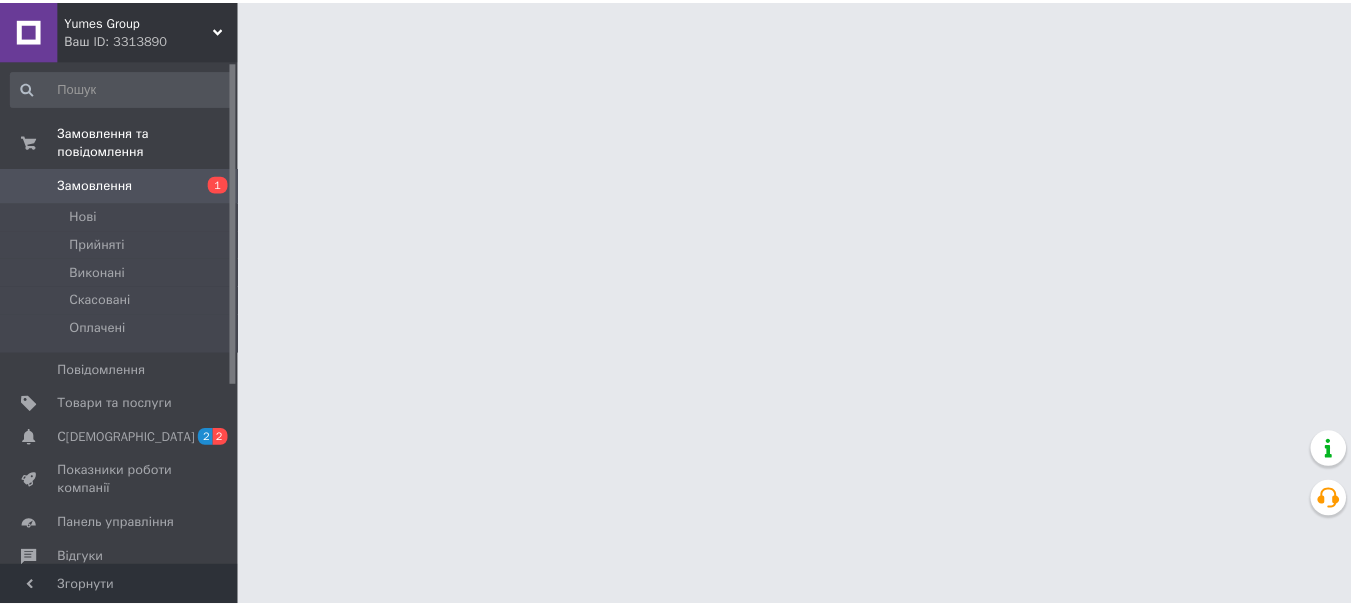 scroll, scrollTop: 0, scrollLeft: 0, axis: both 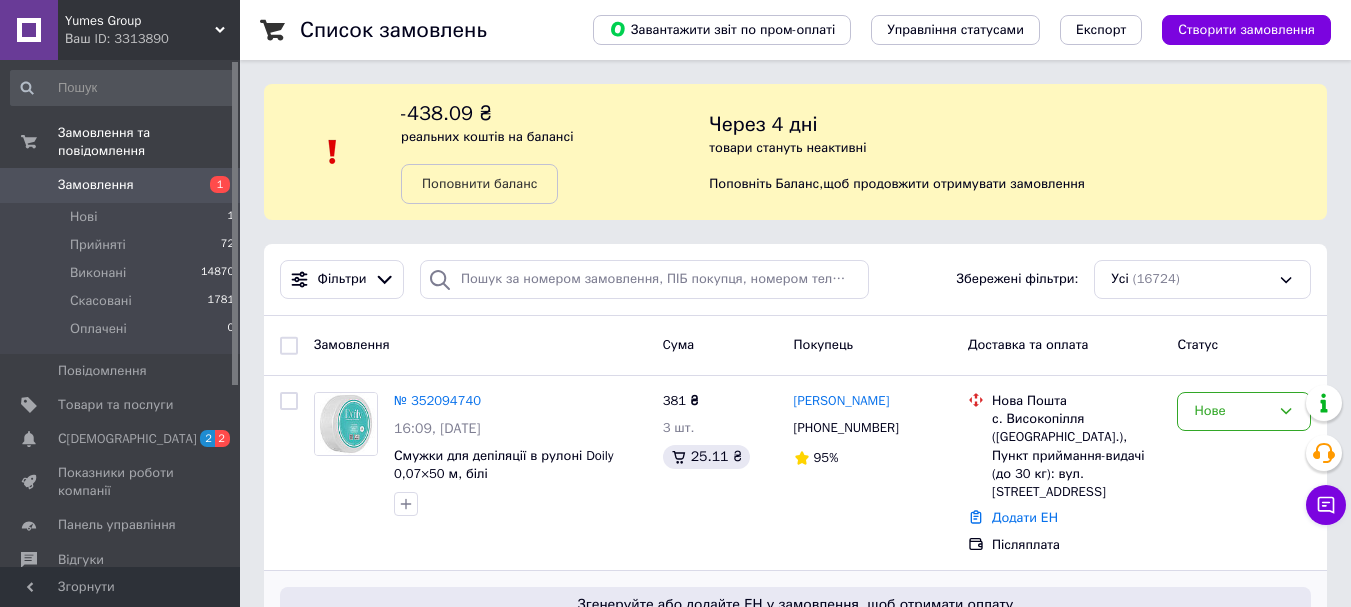 click on "Згенеруйте або додайте ЕН у замовлення, щоб отримати оплату № 352072597 14:15[DATE] стоматологія Одноразові зубні щітки з напиленням пасти Med Comfort (Мед Комфорт), 100 шт/пач., бордові 4 товара у замовленні 972 ₴ 1 упаковка 5 шт. [PERSON_NAME] [PHONE_NUMBER] Без рейтингу Нова Пошта [STREET_ADDRESS][PERSON_NAME] 0 Додати ЕН Пром-оплата Прийнято Оплачено" at bounding box center [795, 707] 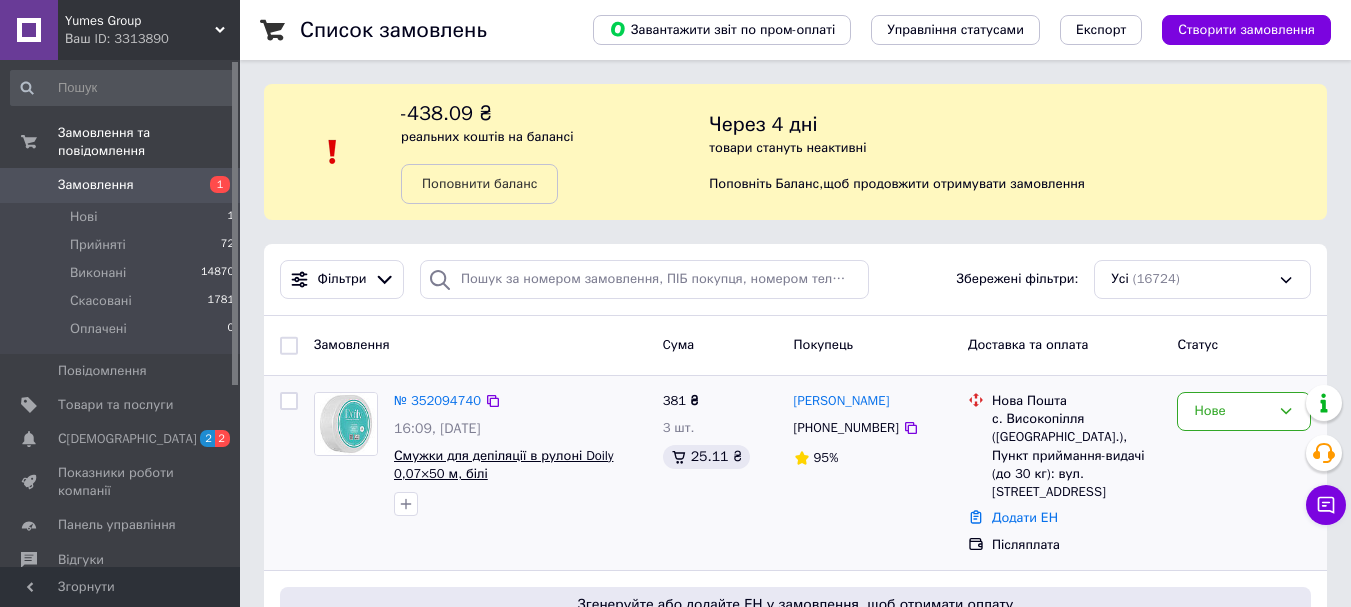 scroll, scrollTop: 600, scrollLeft: 0, axis: vertical 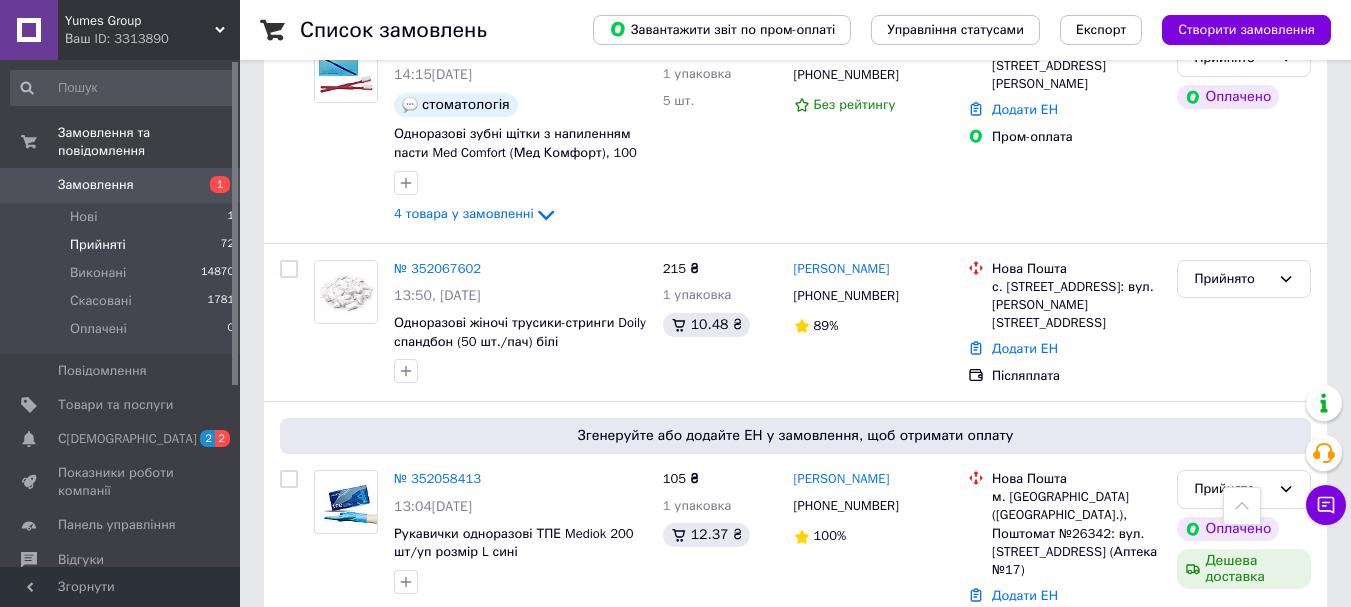 click on "Прийняті" at bounding box center [98, 245] 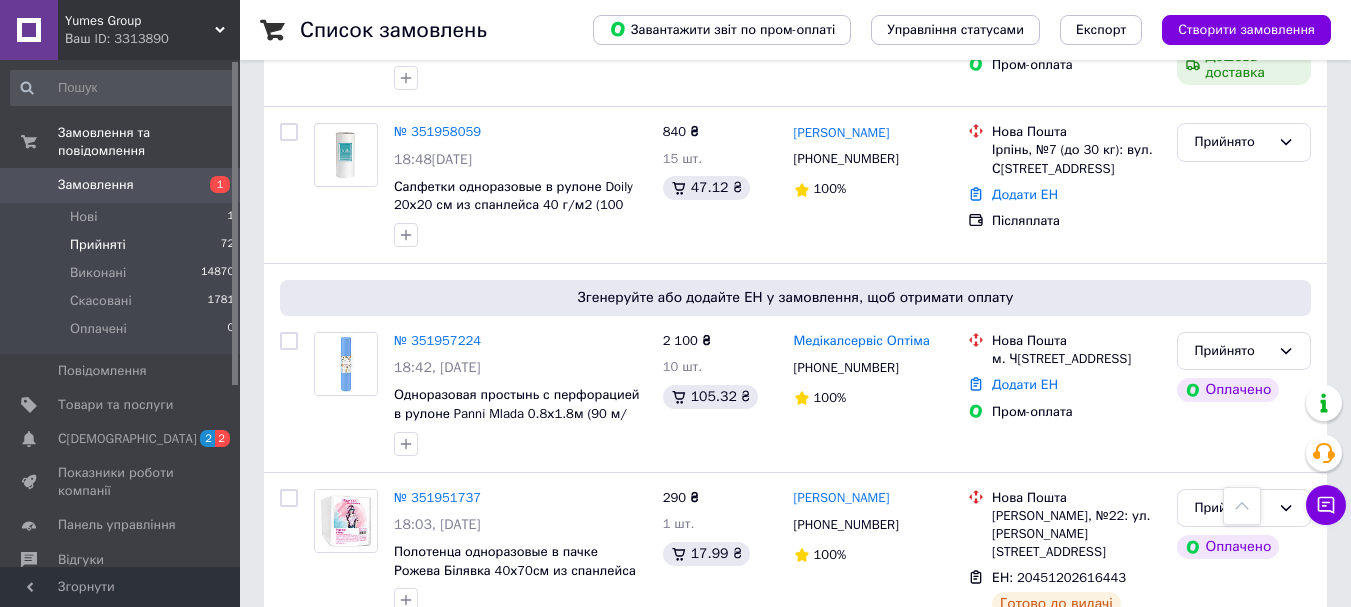 scroll, scrollTop: 4170, scrollLeft: 0, axis: vertical 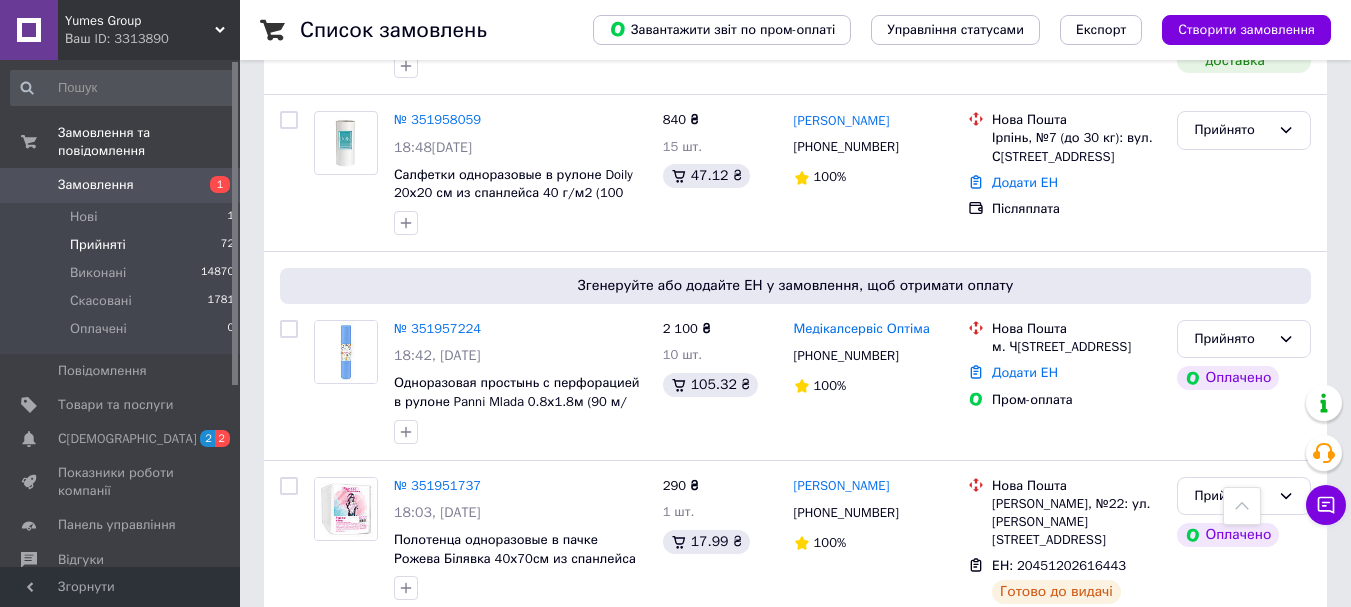 click on "2" at bounding box center [327, 691] 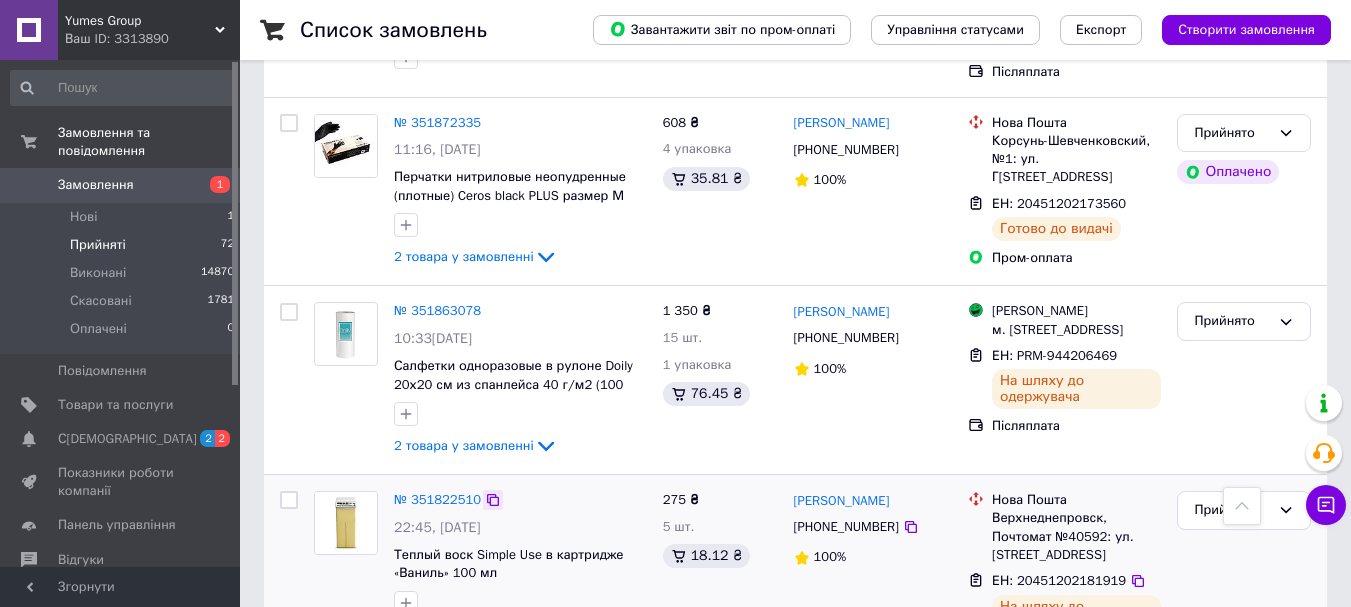 scroll, scrollTop: 2600, scrollLeft: 0, axis: vertical 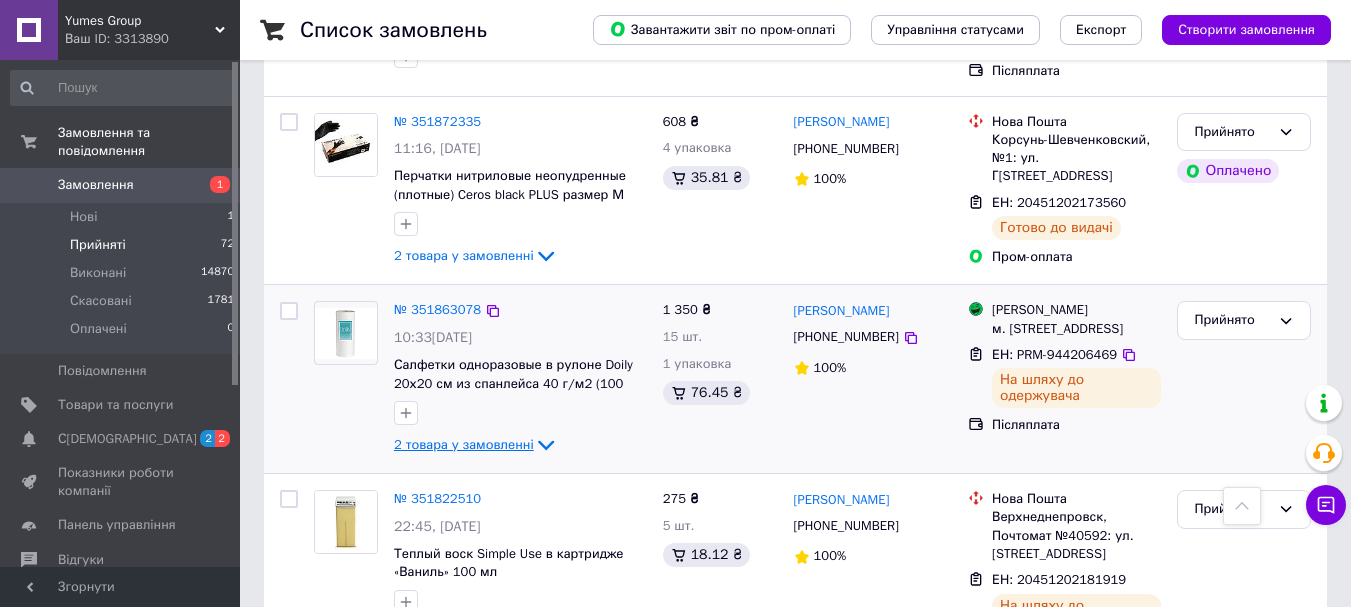 click 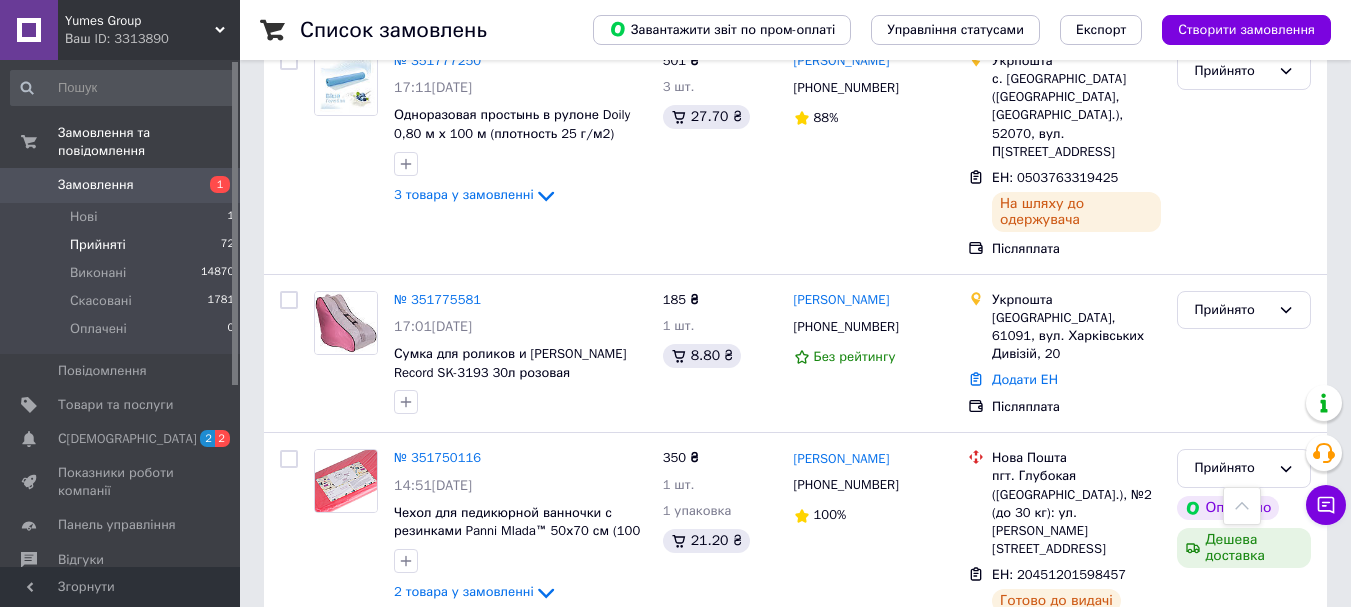 scroll, scrollTop: 4048, scrollLeft: 0, axis: vertical 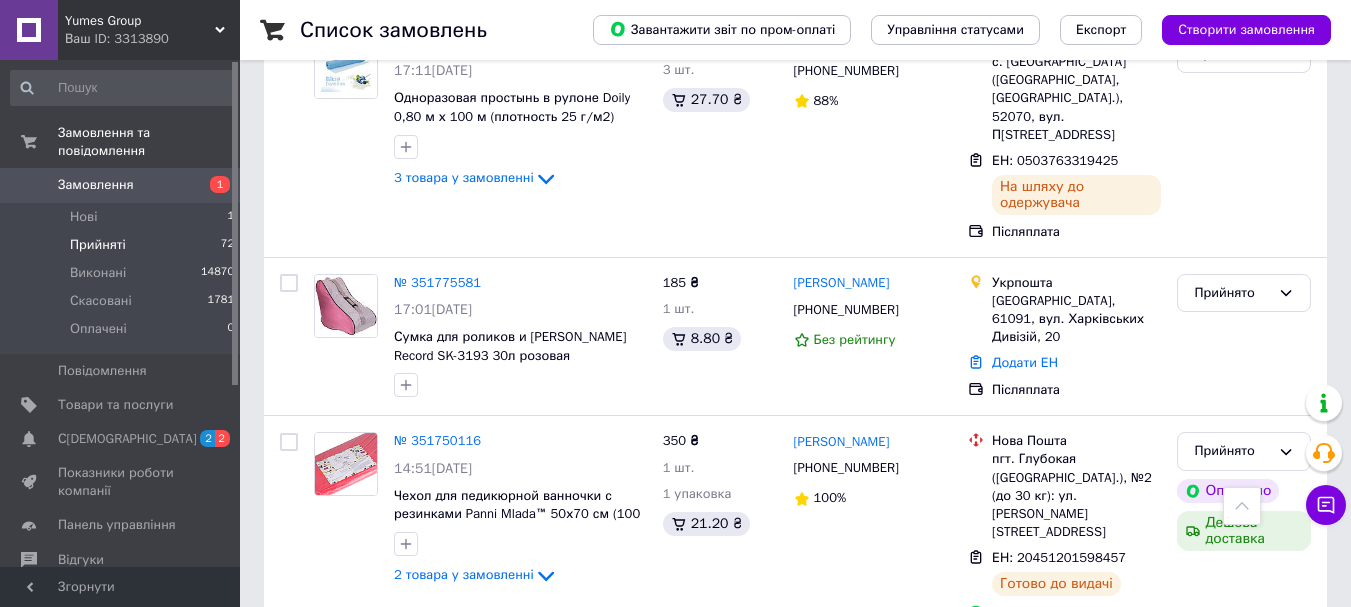 click on "3" at bounding box center (494, 683) 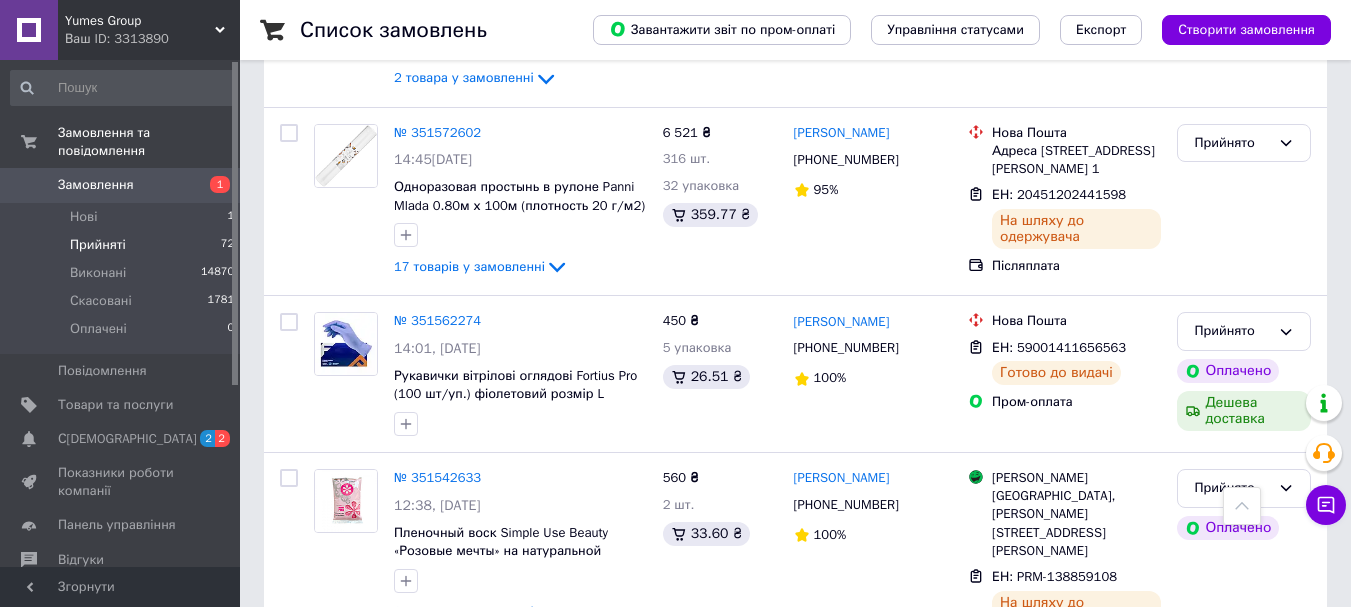 scroll, scrollTop: 3932, scrollLeft: 0, axis: vertical 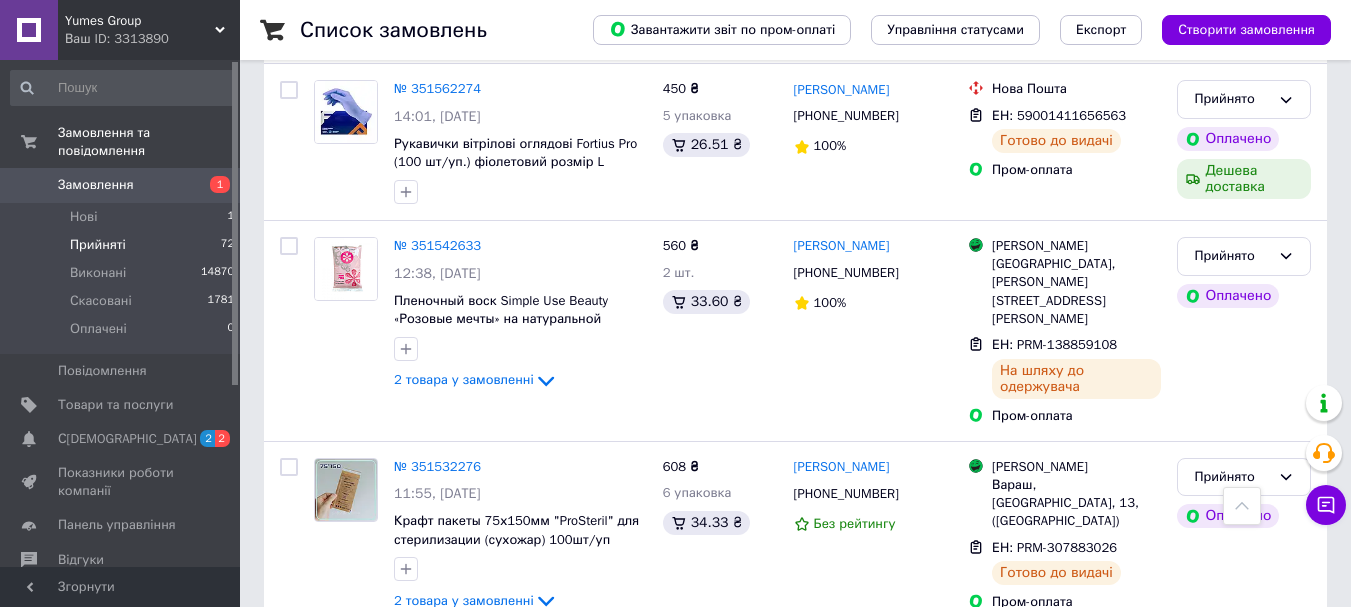 click on "4" at bounding box center [539, 674] 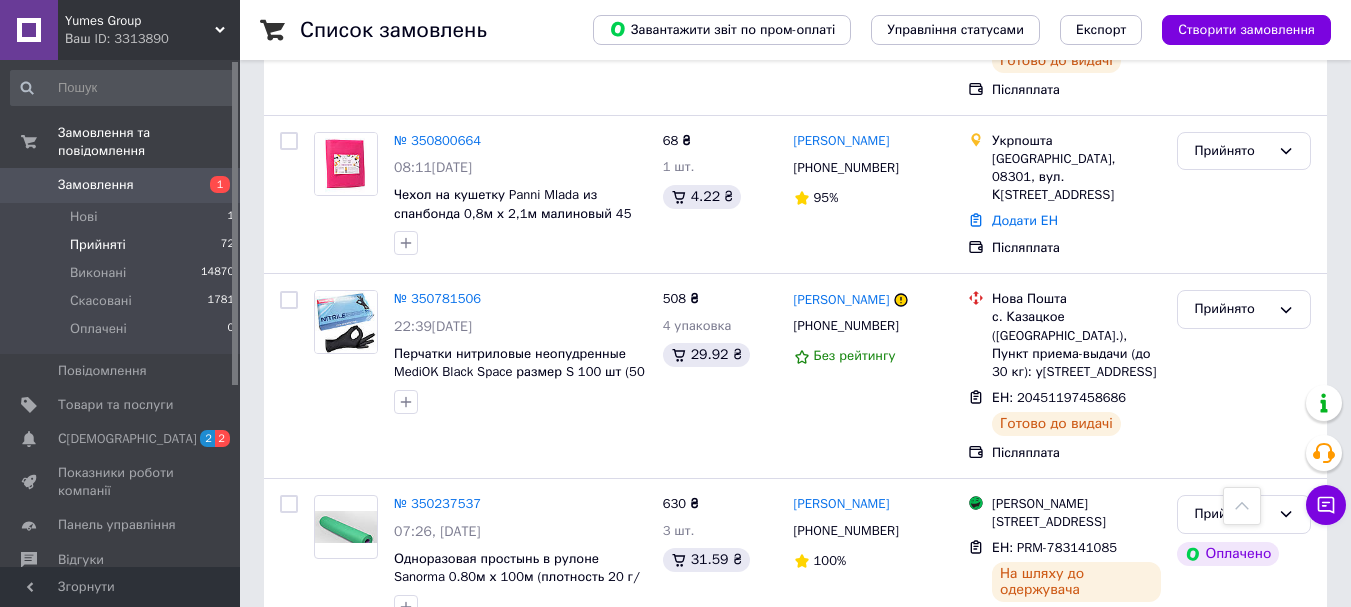 scroll, scrollTop: 2196, scrollLeft: 0, axis: vertical 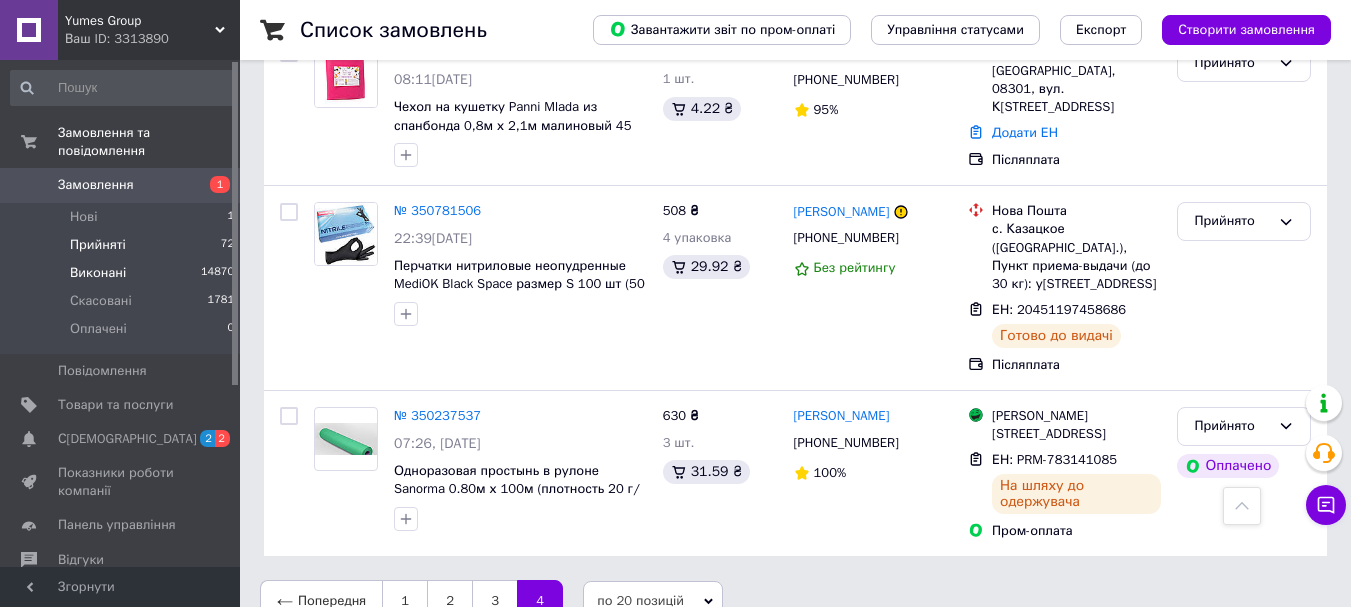 click on "Виконані" at bounding box center (98, 273) 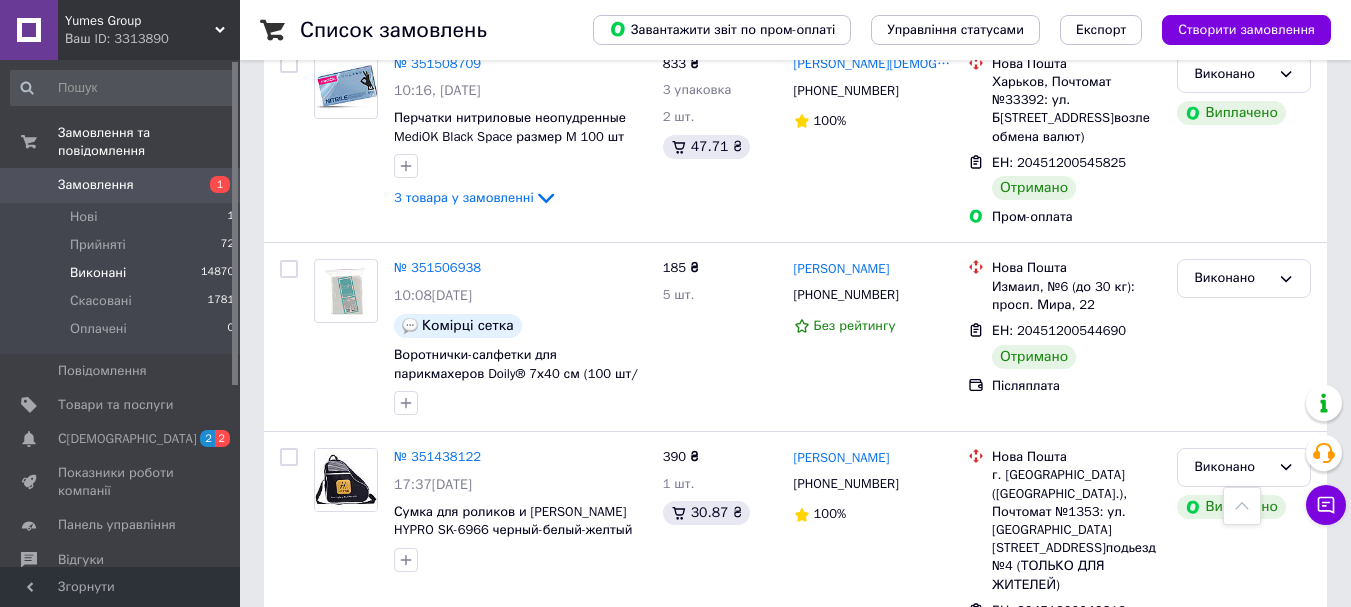 scroll, scrollTop: 3835, scrollLeft: 0, axis: vertical 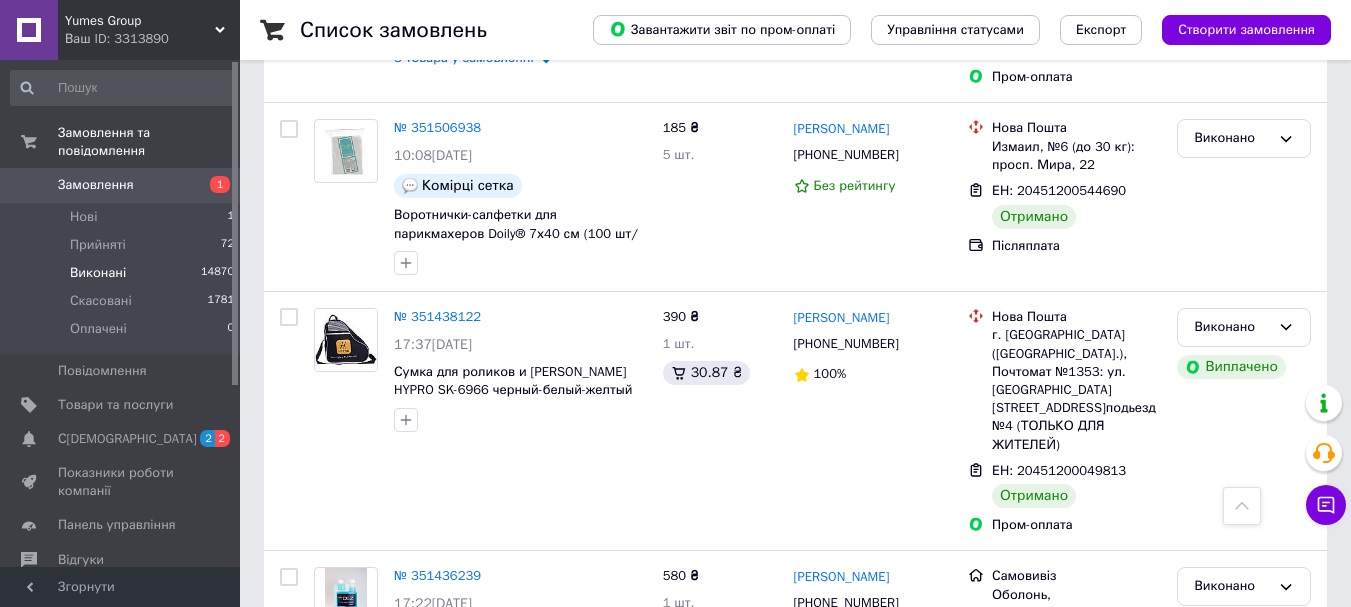 click on "2" at bounding box center (327, 752) 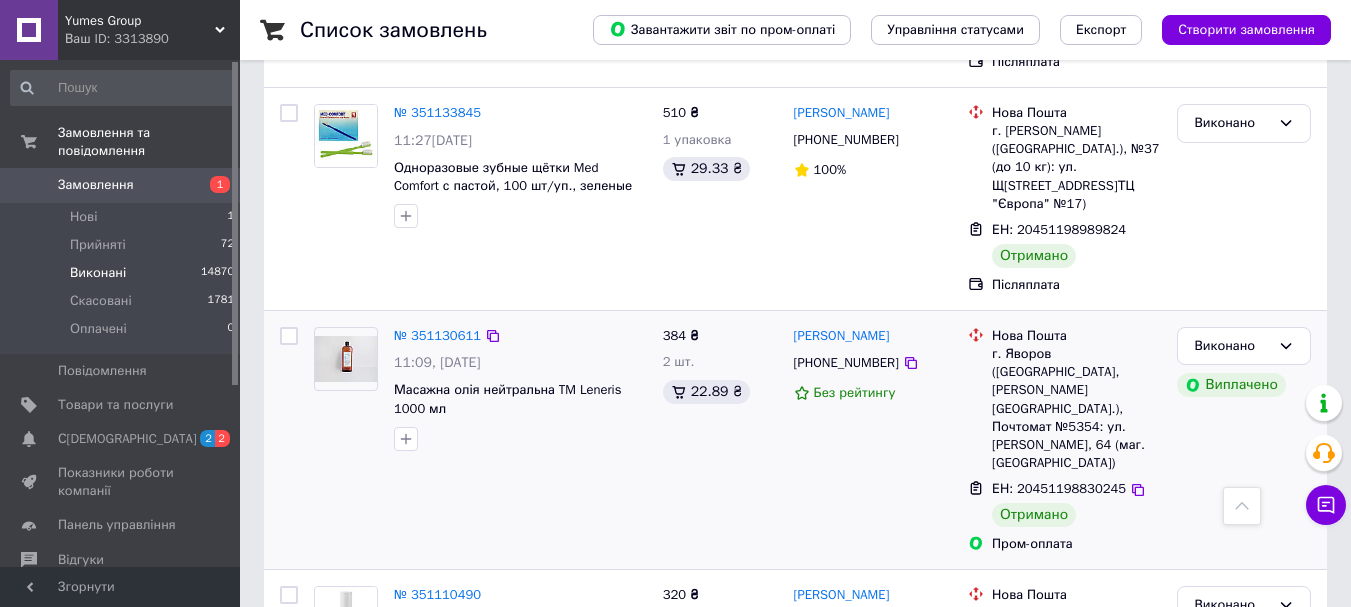 scroll, scrollTop: 3797, scrollLeft: 0, axis: vertical 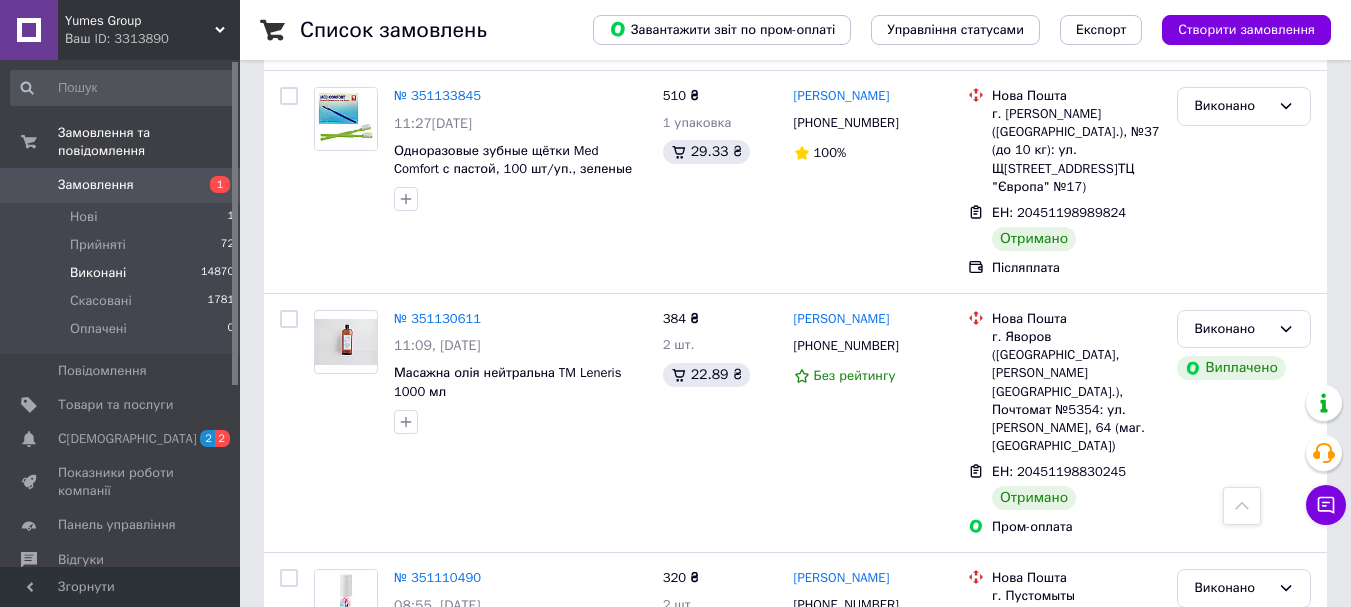 click on "3" at bounding box center (494, 802) 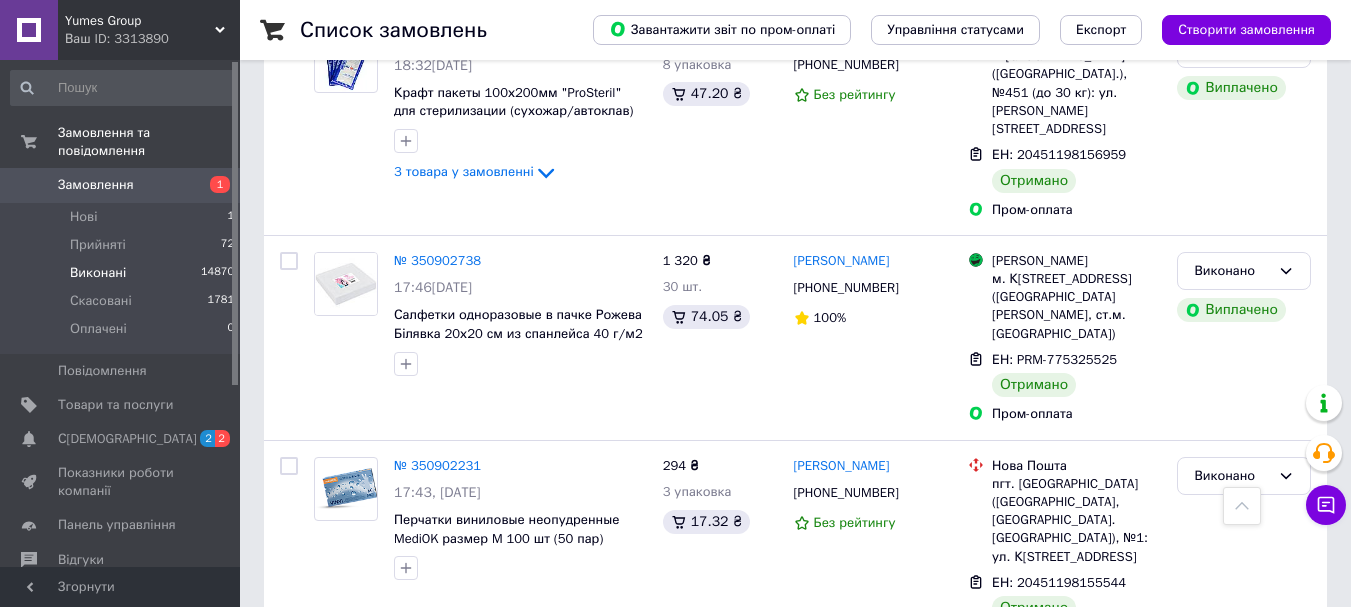 scroll, scrollTop: 3829, scrollLeft: 0, axis: vertical 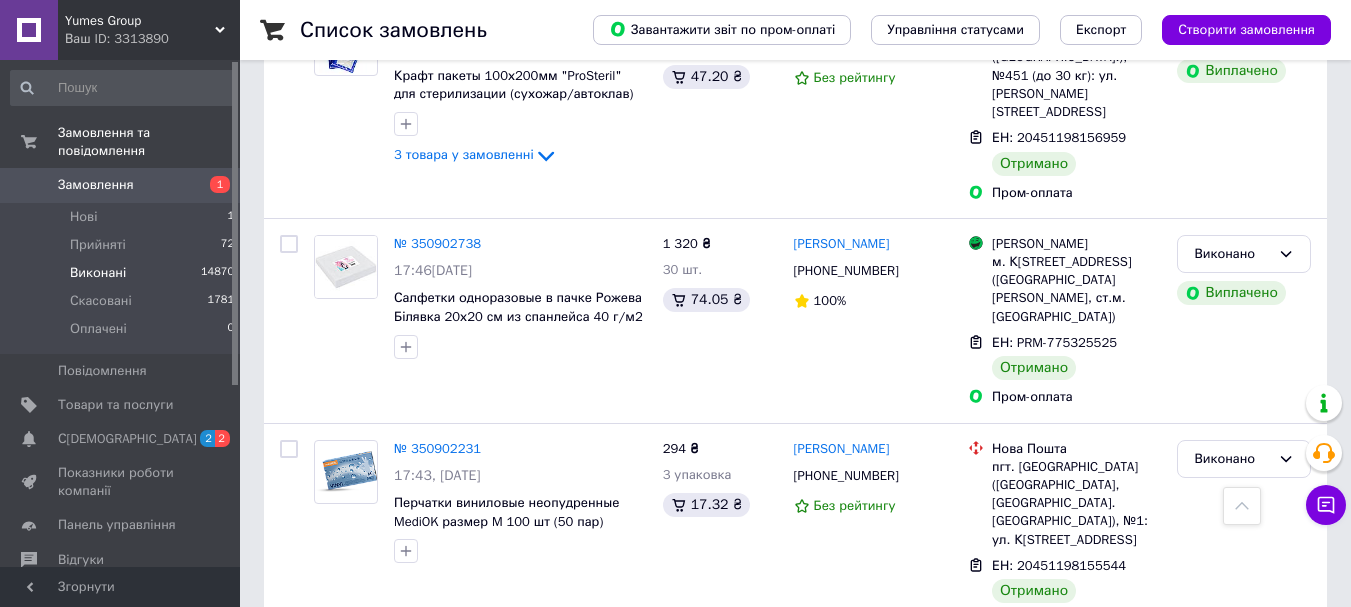 click on "4" at bounding box center [539, 690] 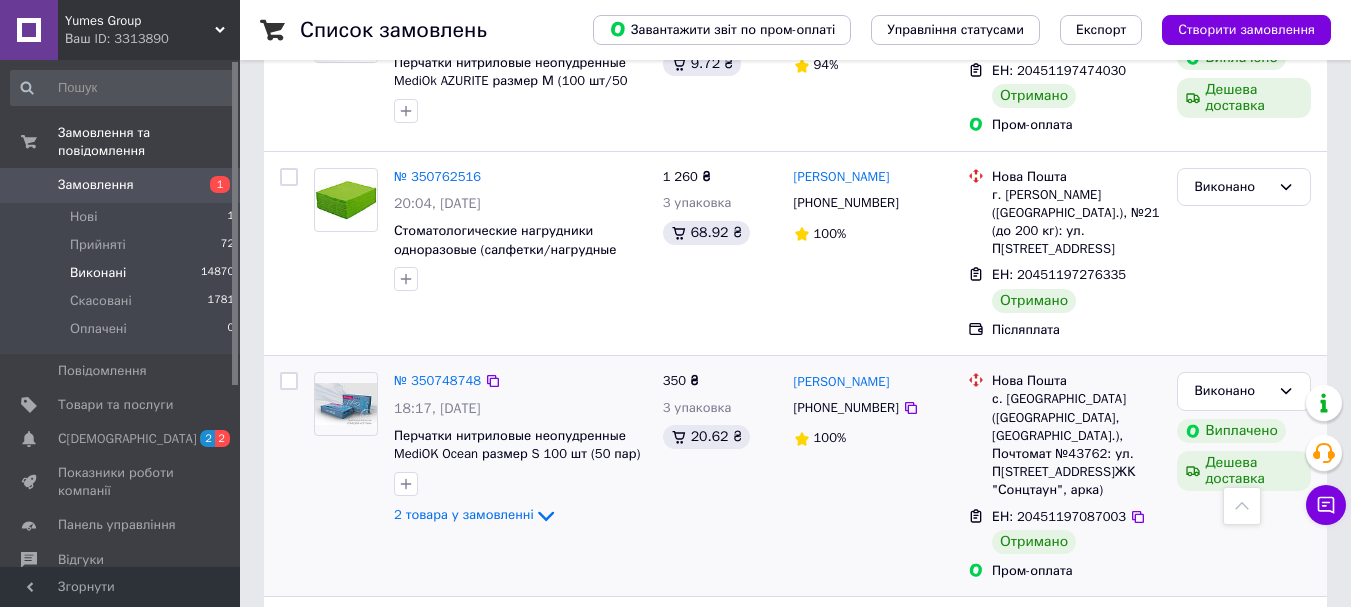 scroll, scrollTop: 3758, scrollLeft: 0, axis: vertical 